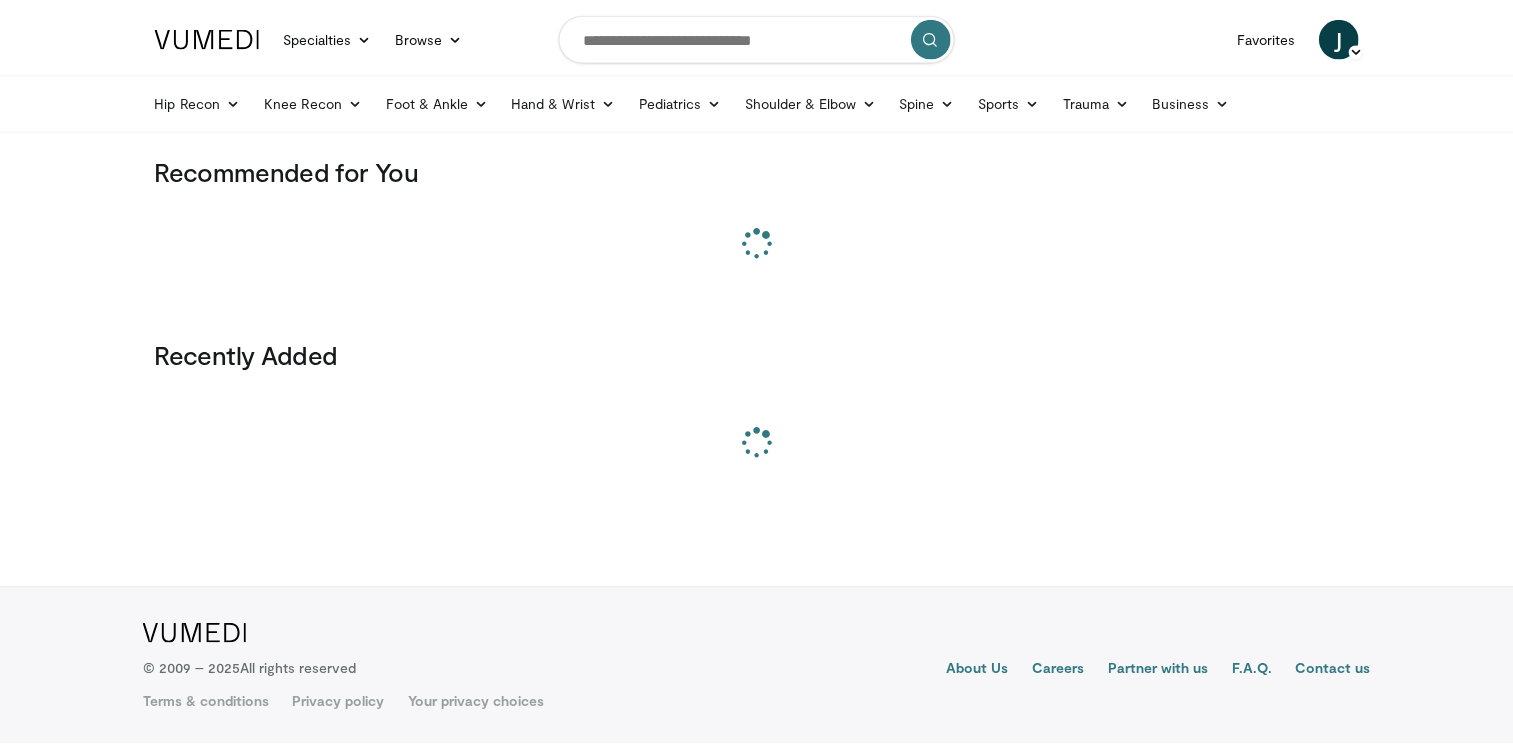 scroll, scrollTop: 0, scrollLeft: 0, axis: both 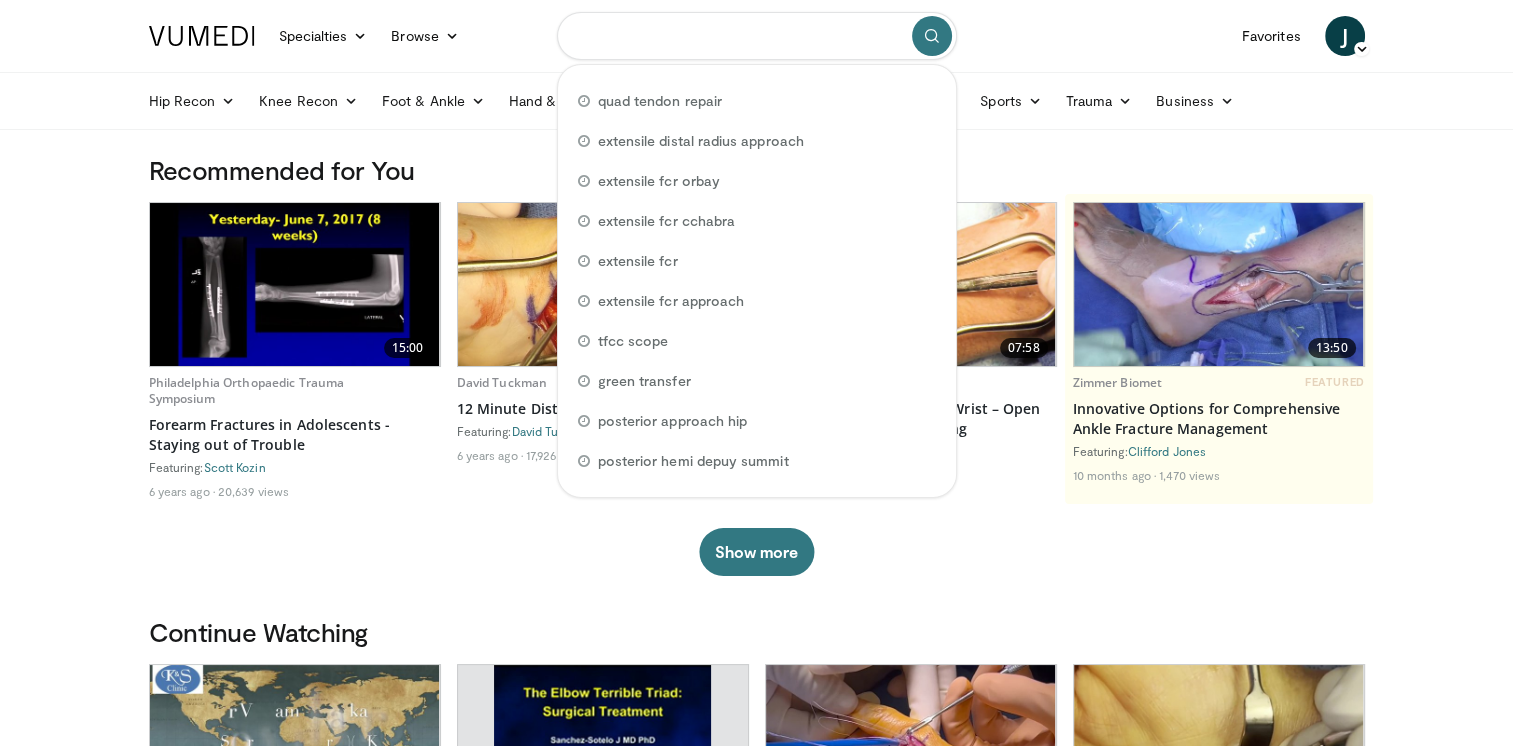 click at bounding box center (757, 36) 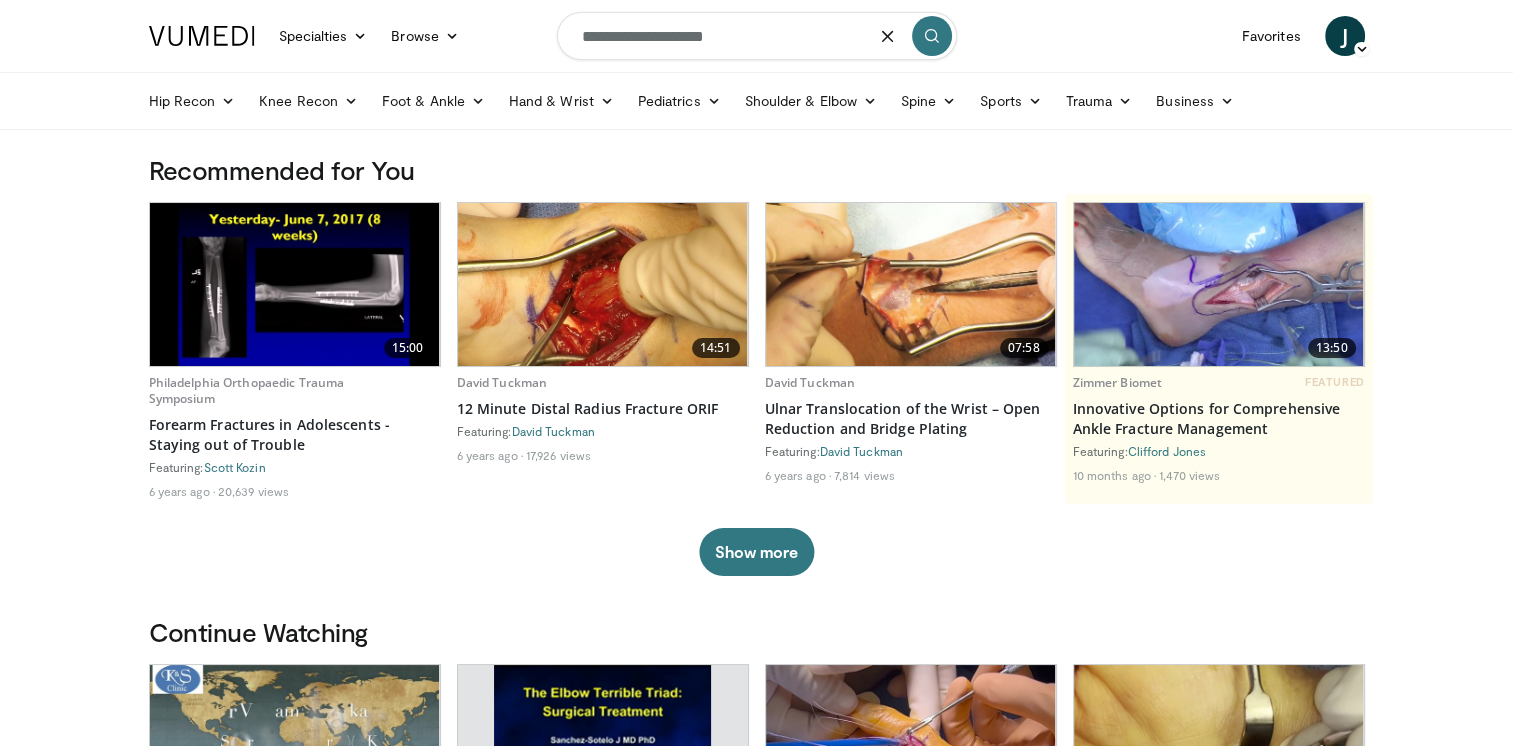 type on "**********" 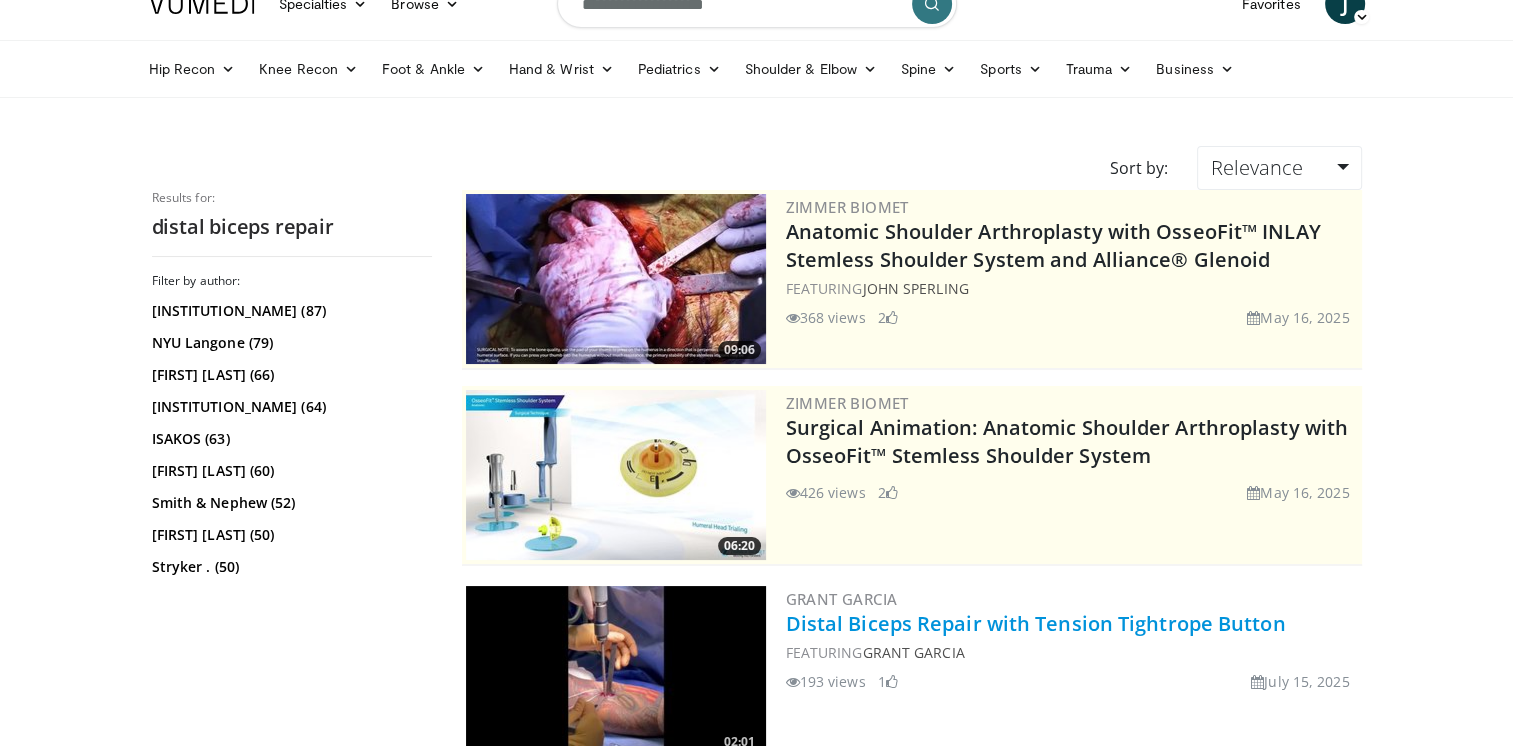 scroll, scrollTop: 0, scrollLeft: 0, axis: both 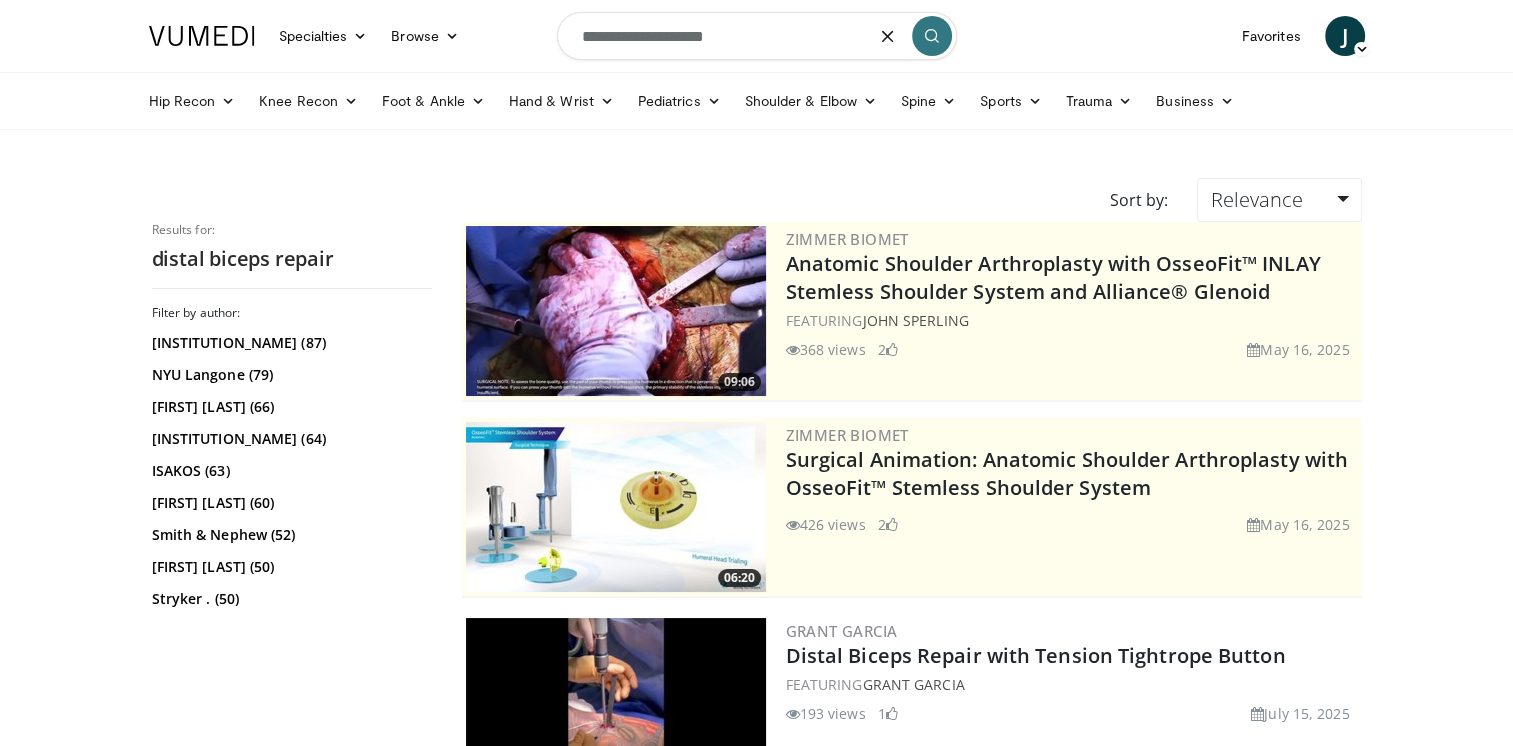 click on "**********" at bounding box center (757, 36) 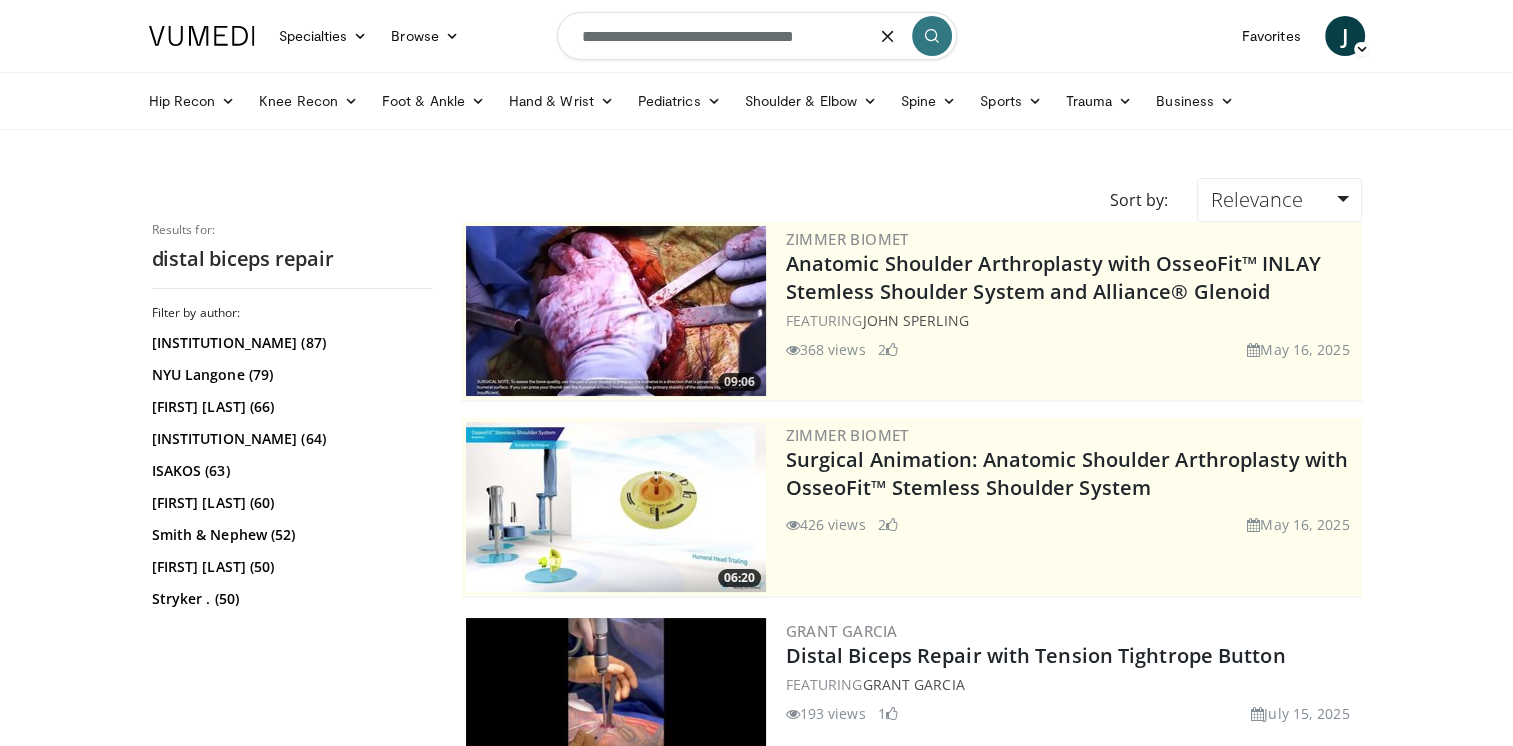 type on "**********" 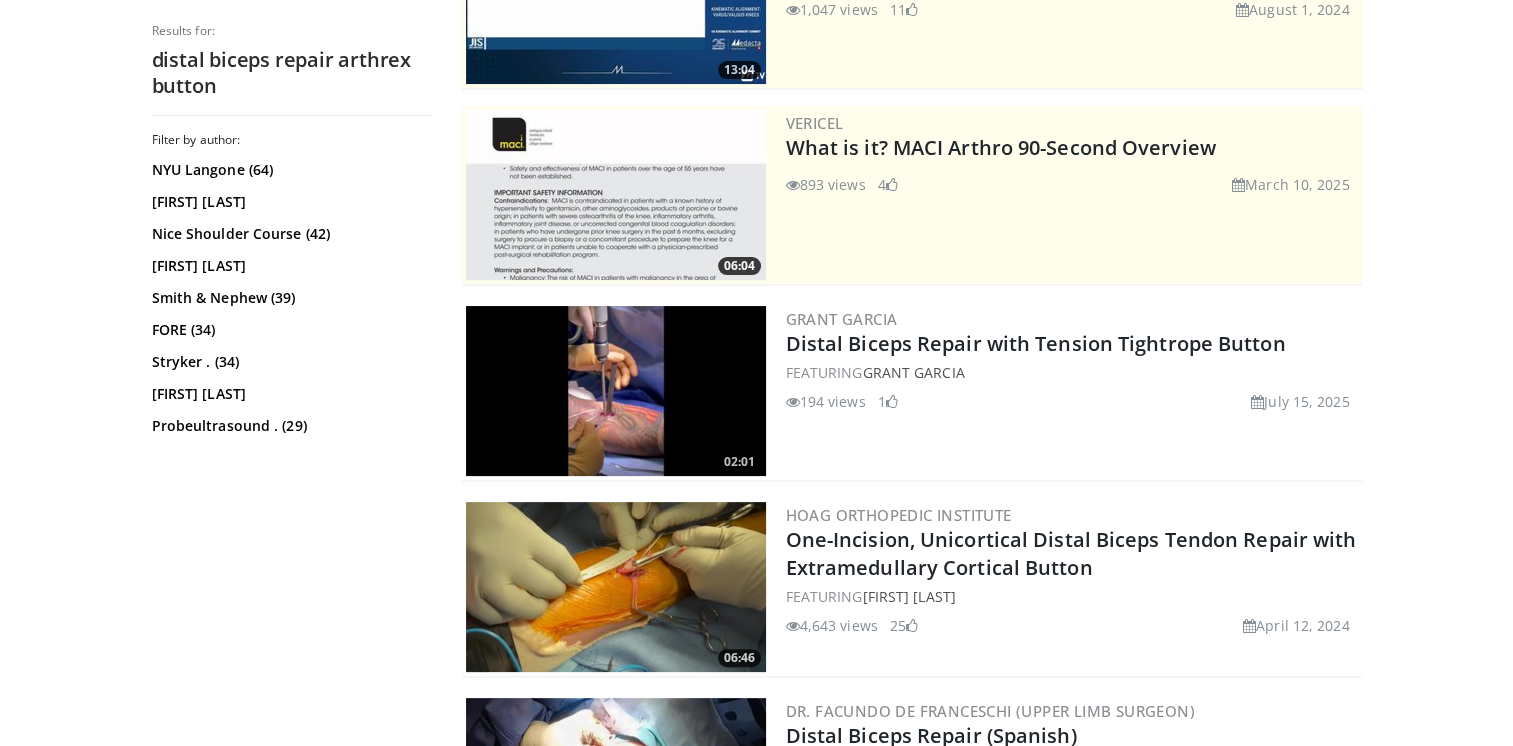 scroll, scrollTop: 325, scrollLeft: 0, axis: vertical 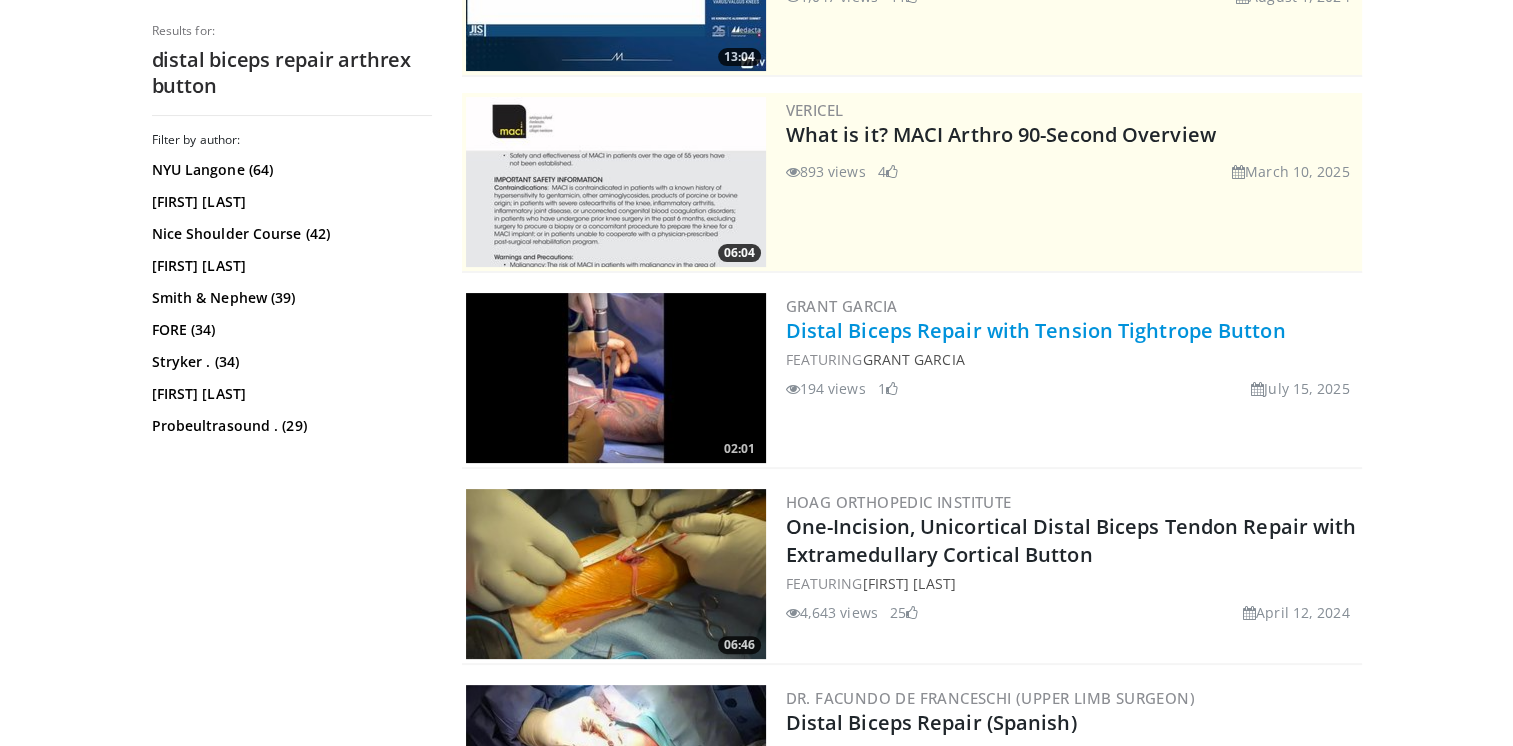 click on "Distal Biceps Repair with Tension Tightrope Button" at bounding box center (1036, 330) 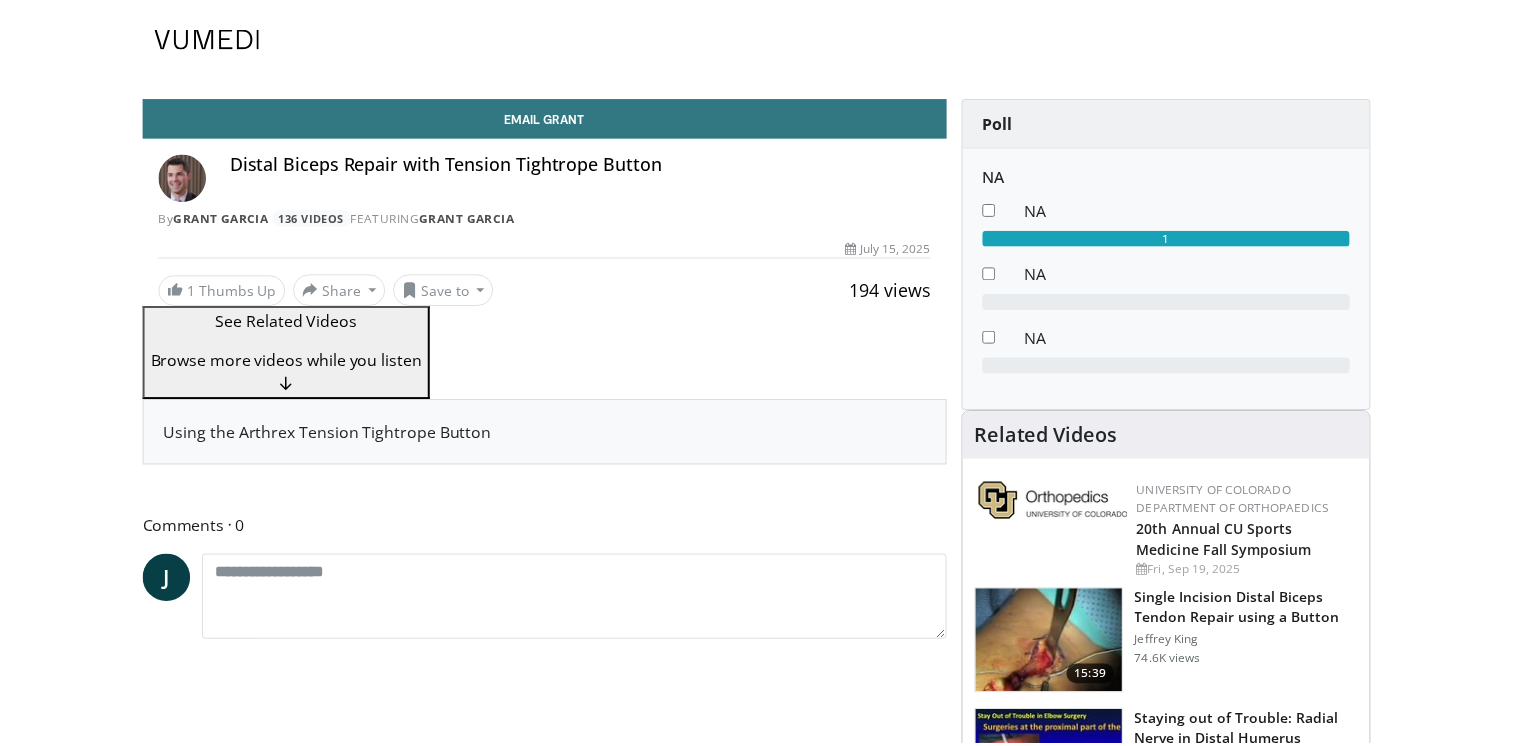scroll, scrollTop: 0, scrollLeft: 0, axis: both 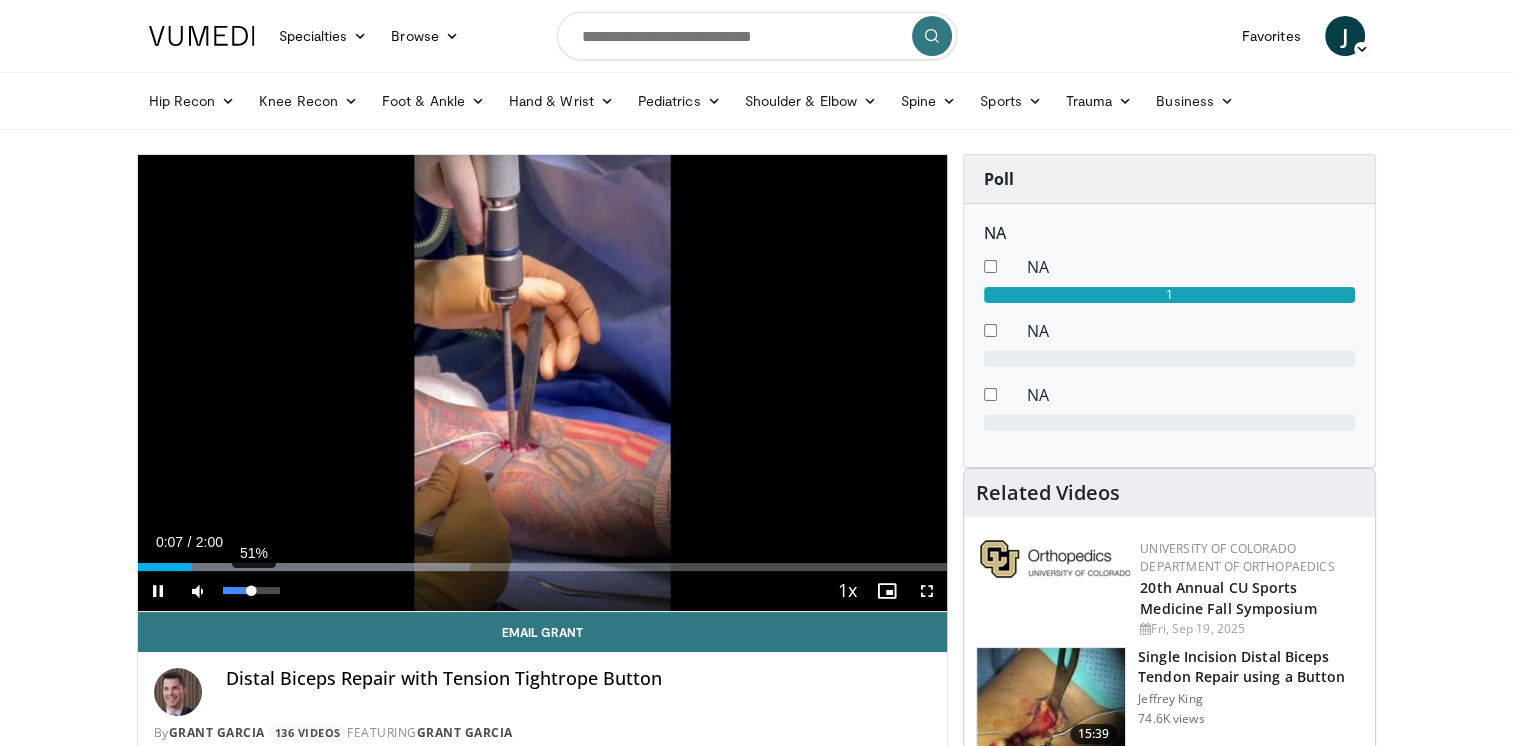click on "51%" at bounding box center [251, 590] 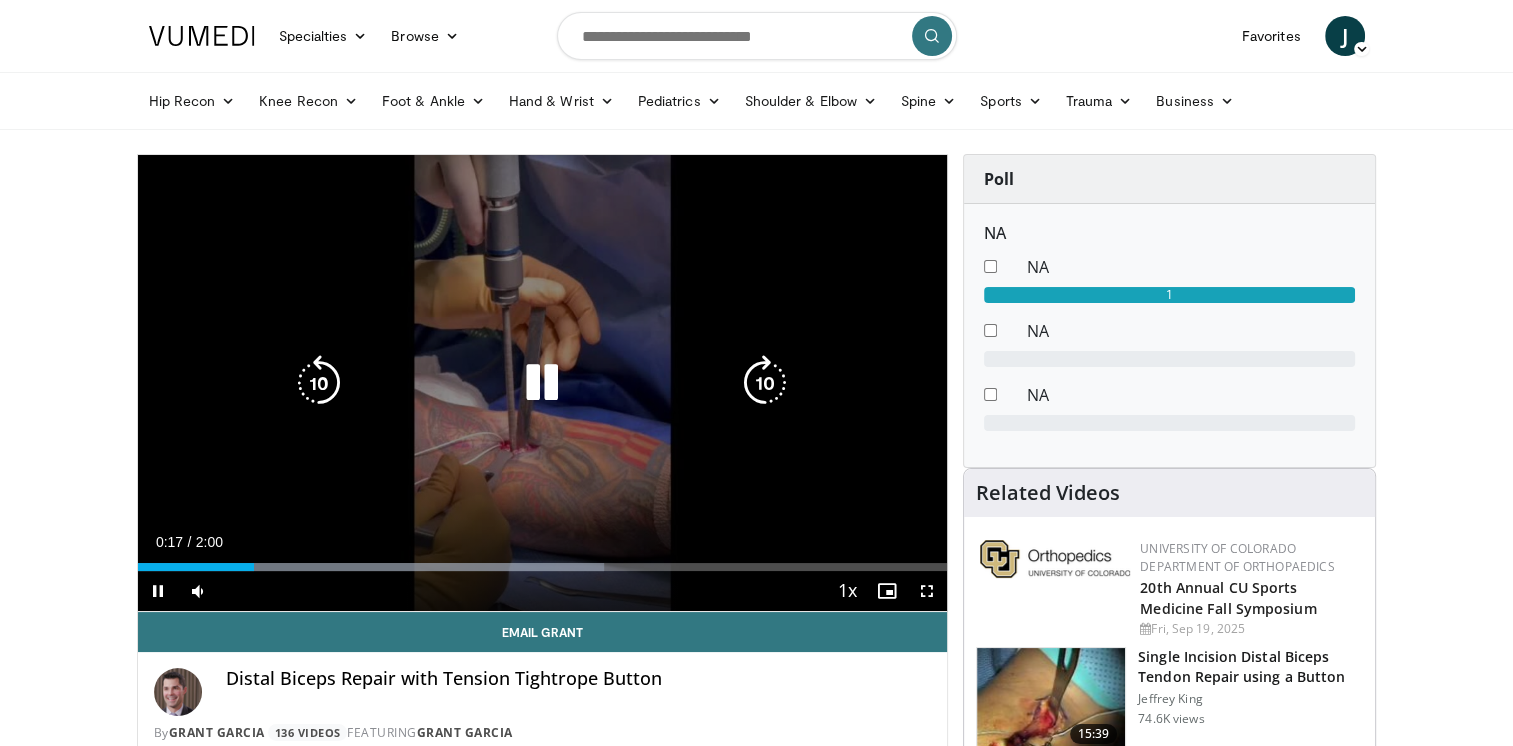 click at bounding box center (542, 383) 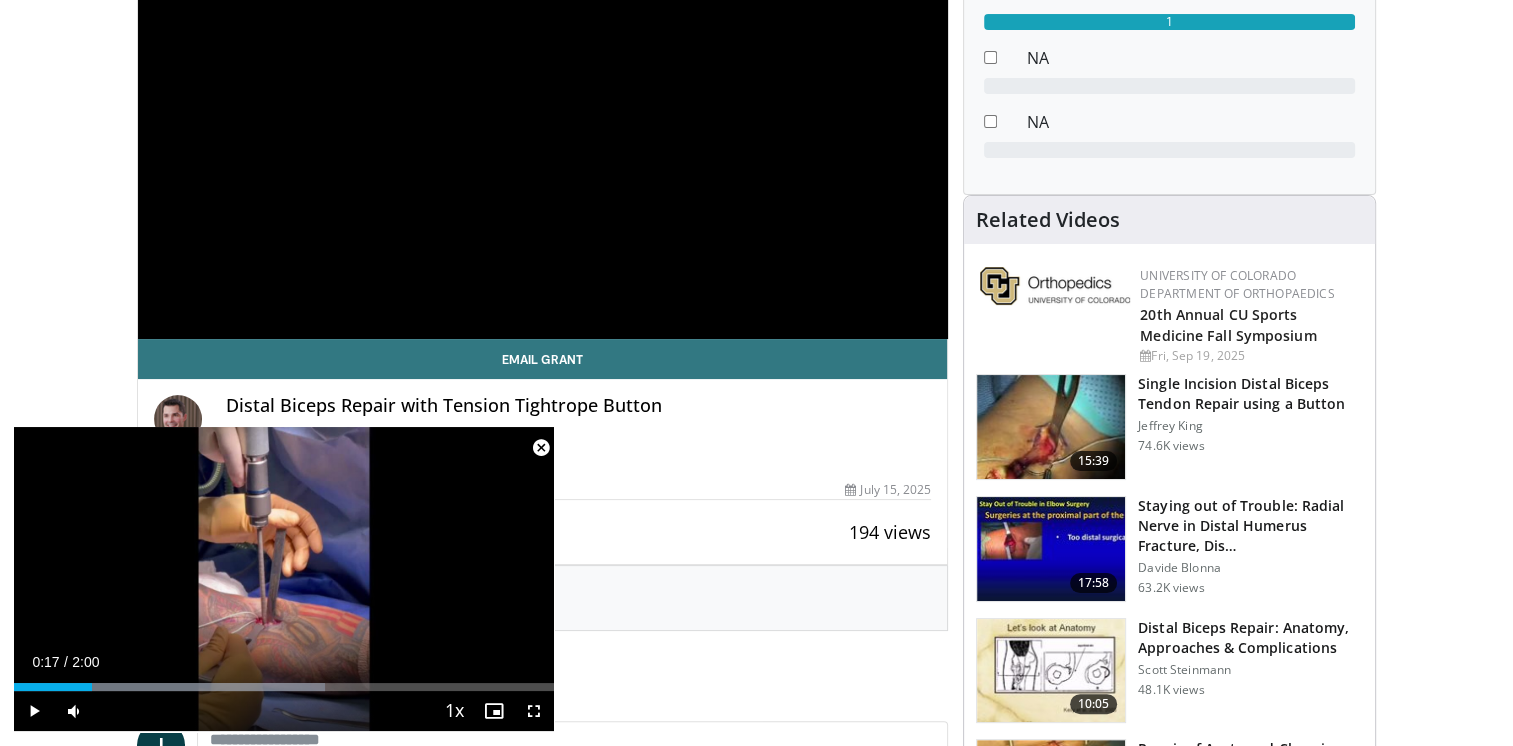 scroll, scrollTop: 0, scrollLeft: 0, axis: both 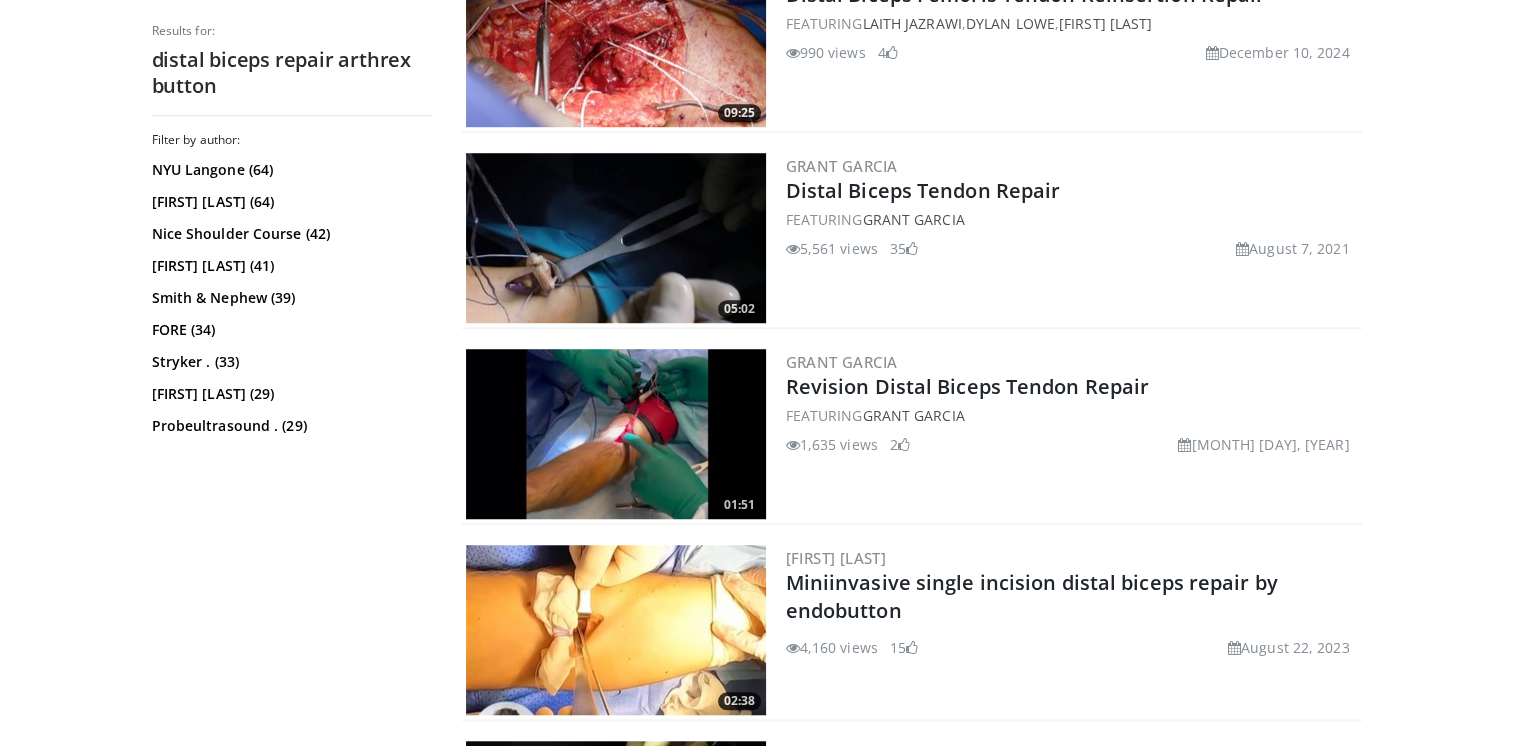 click at bounding box center (616, 630) 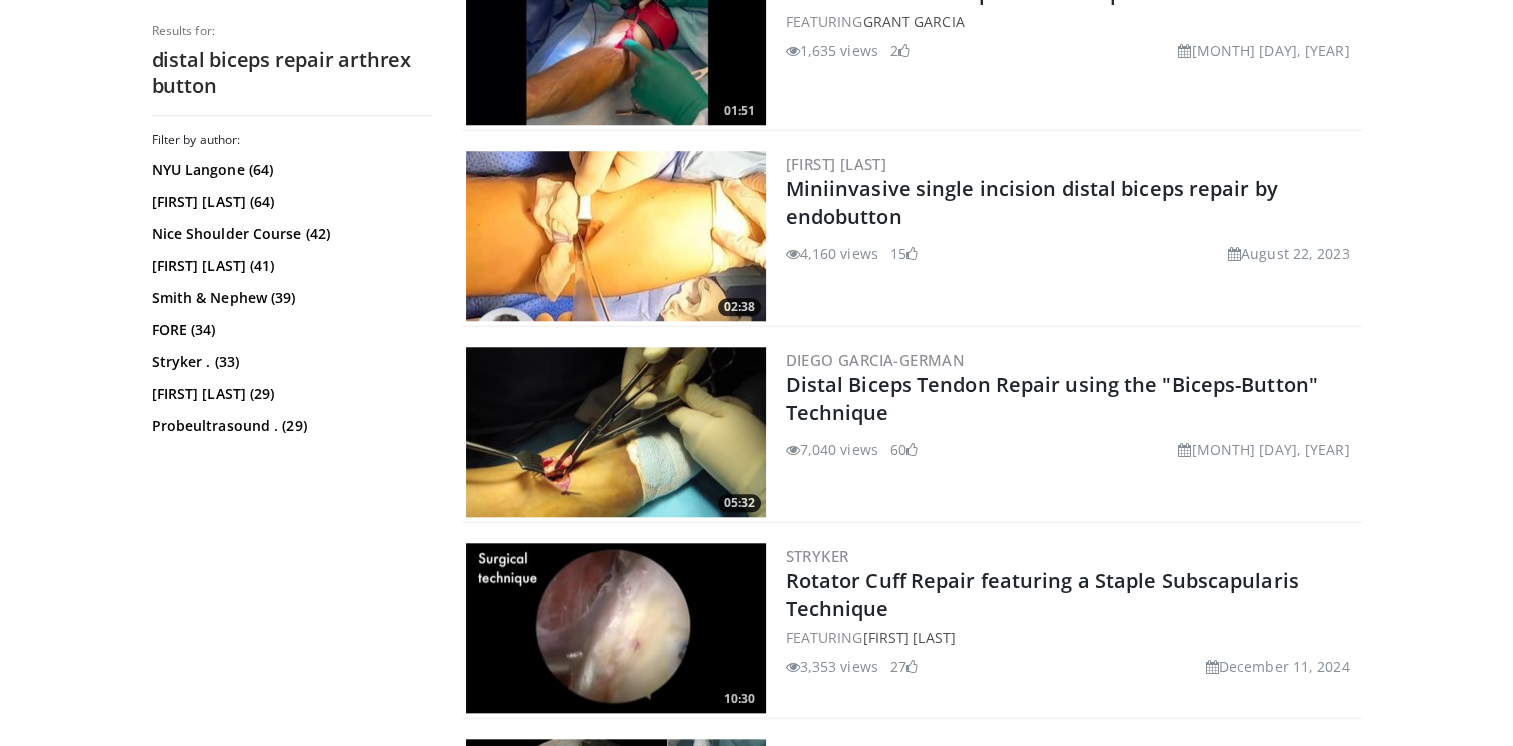 scroll, scrollTop: 1864, scrollLeft: 0, axis: vertical 